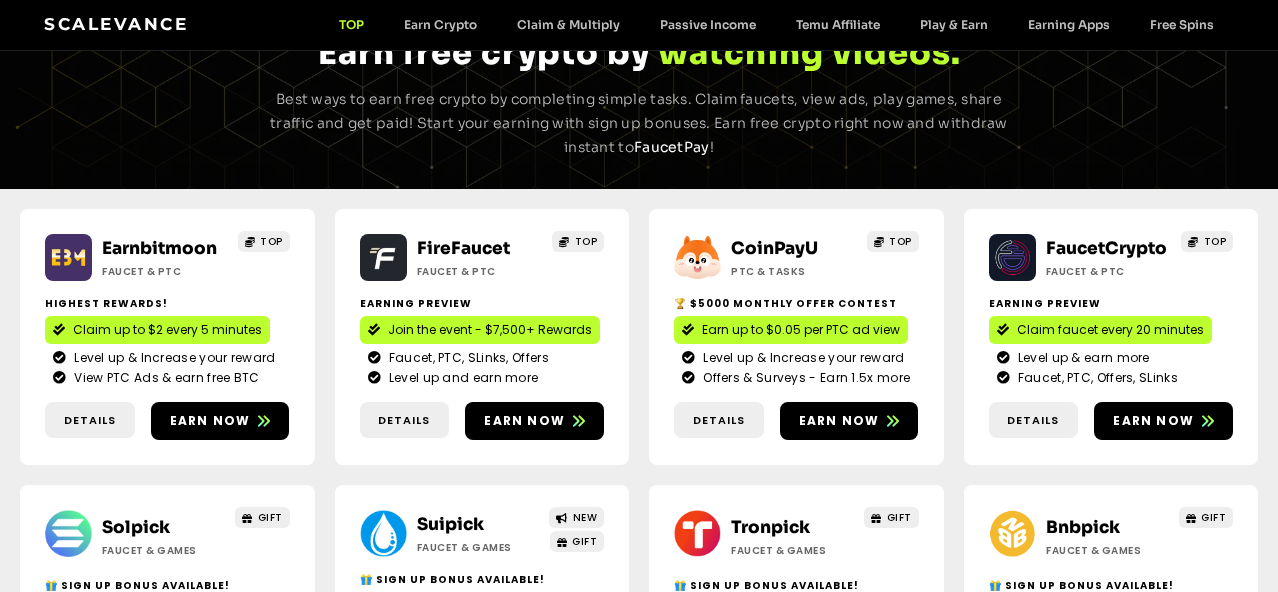 scroll, scrollTop: 480, scrollLeft: 0, axis: vertical 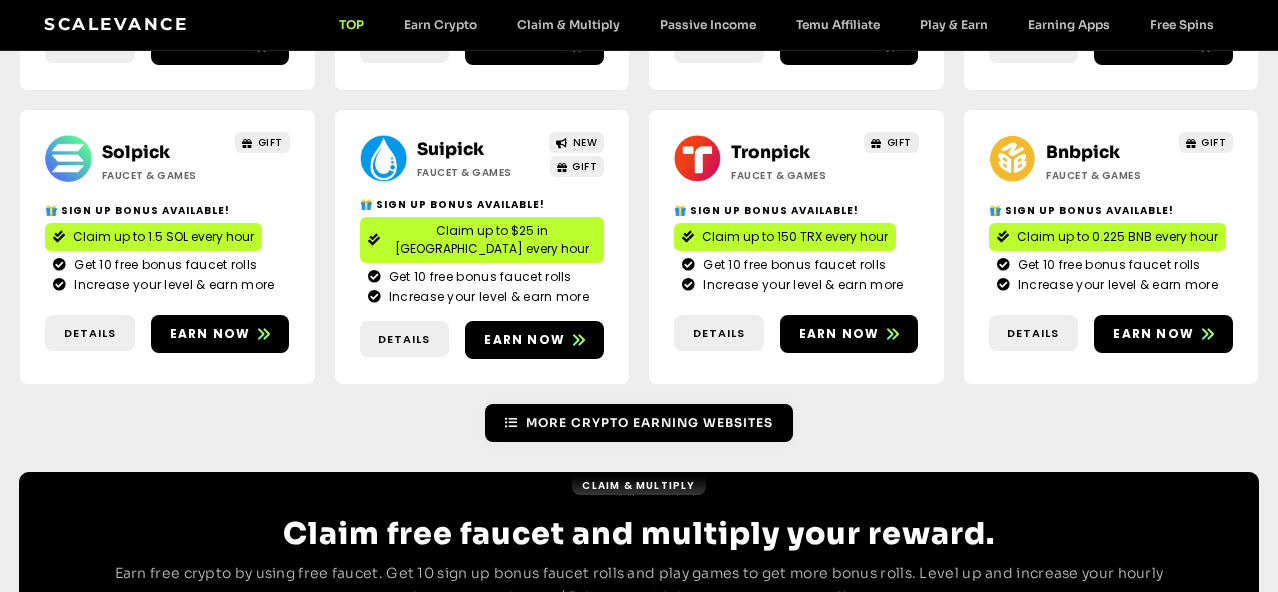 click on "More Crypto Earning Websites" at bounding box center (639, 423) 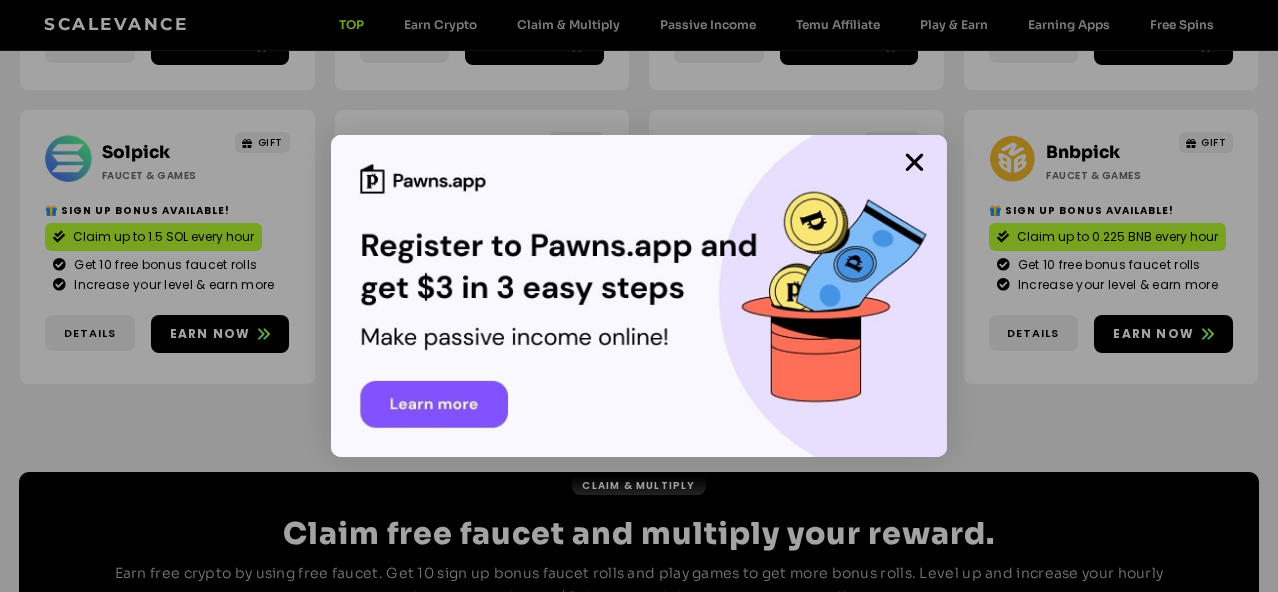 click at bounding box center [639, 296] 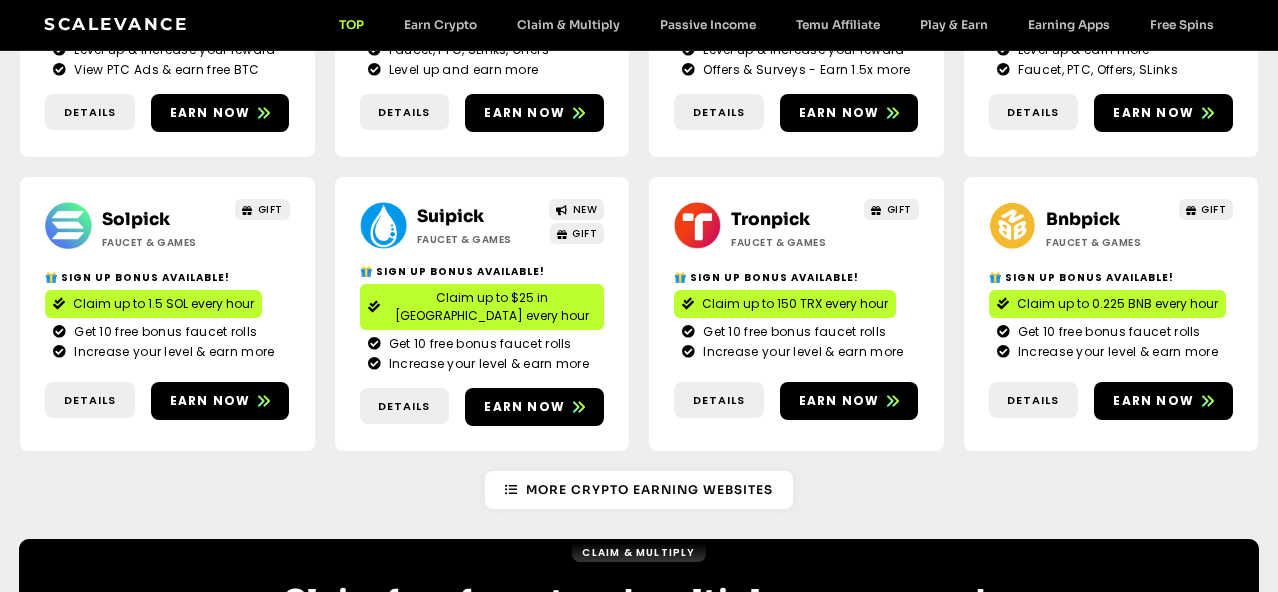 scroll, scrollTop: 360, scrollLeft: 0, axis: vertical 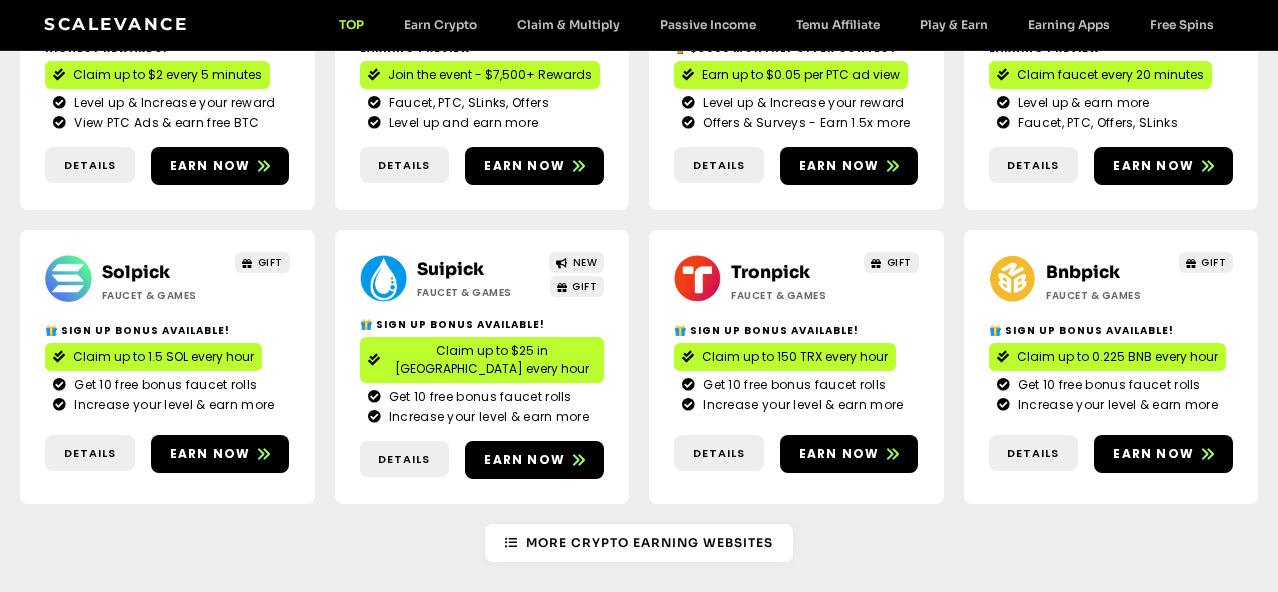 click at bounding box center [383, 278] 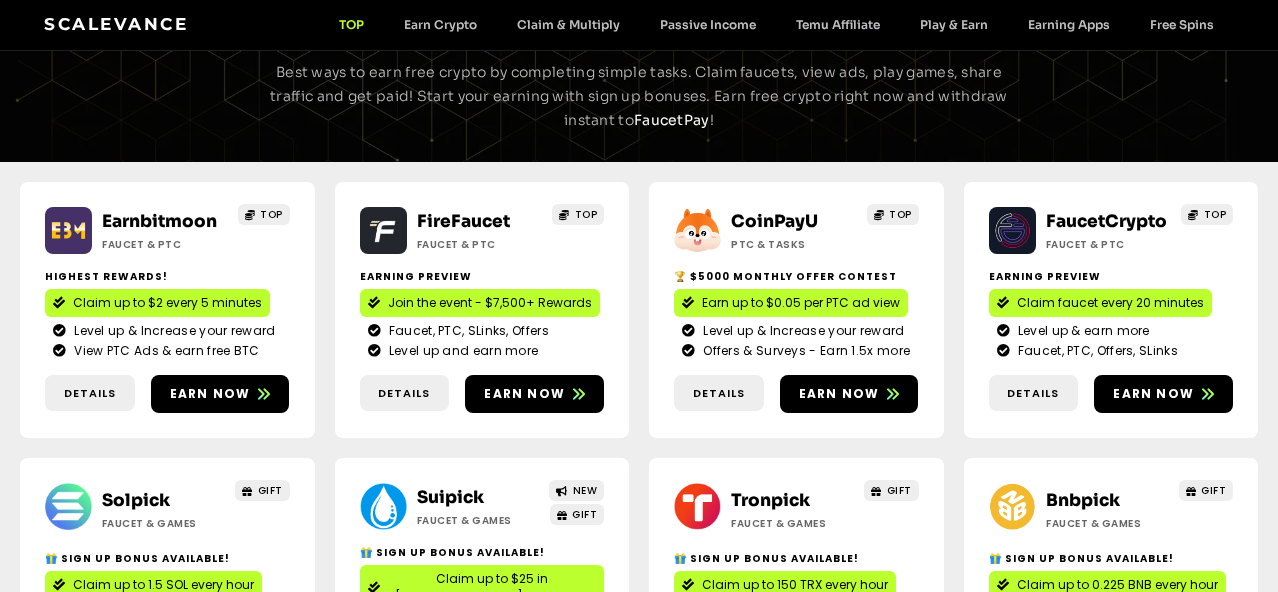 scroll, scrollTop: 120, scrollLeft: 0, axis: vertical 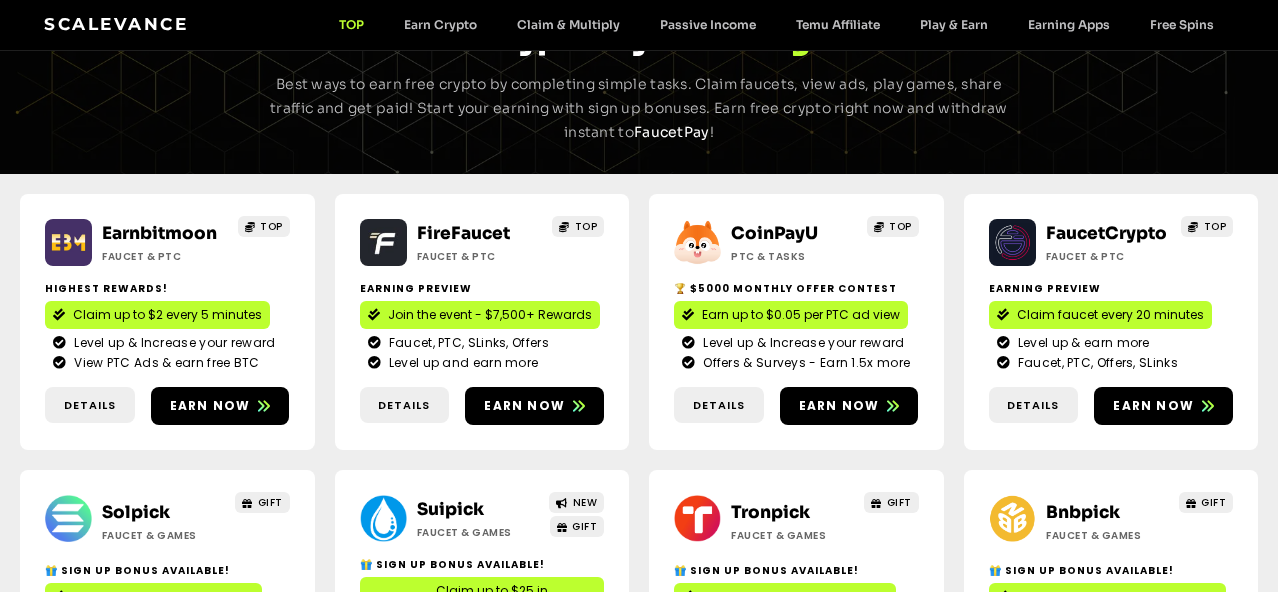 click on "Earnbitmoon
Faucet & PTC
TOP
Highest Rewards!
Claim up to $2 every 5 minutes
Level up & Increase your reward
View PTC Ads & earn free BTC
Details
Earn now" at bounding box center (639, 469) 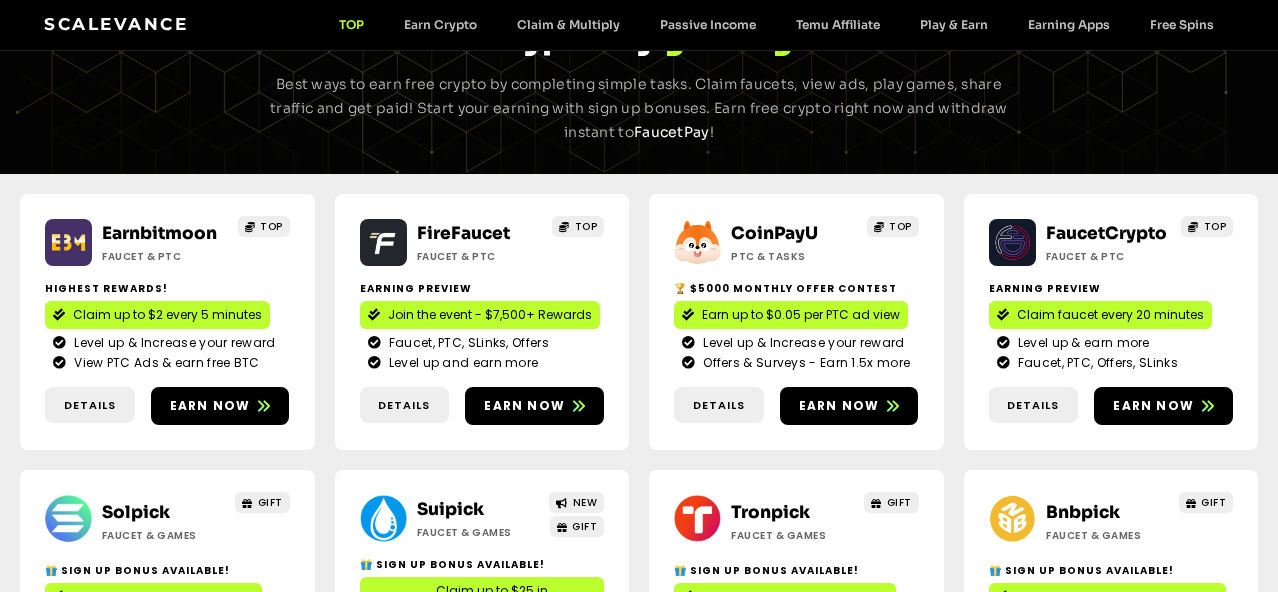 click at bounding box center (68, 242) 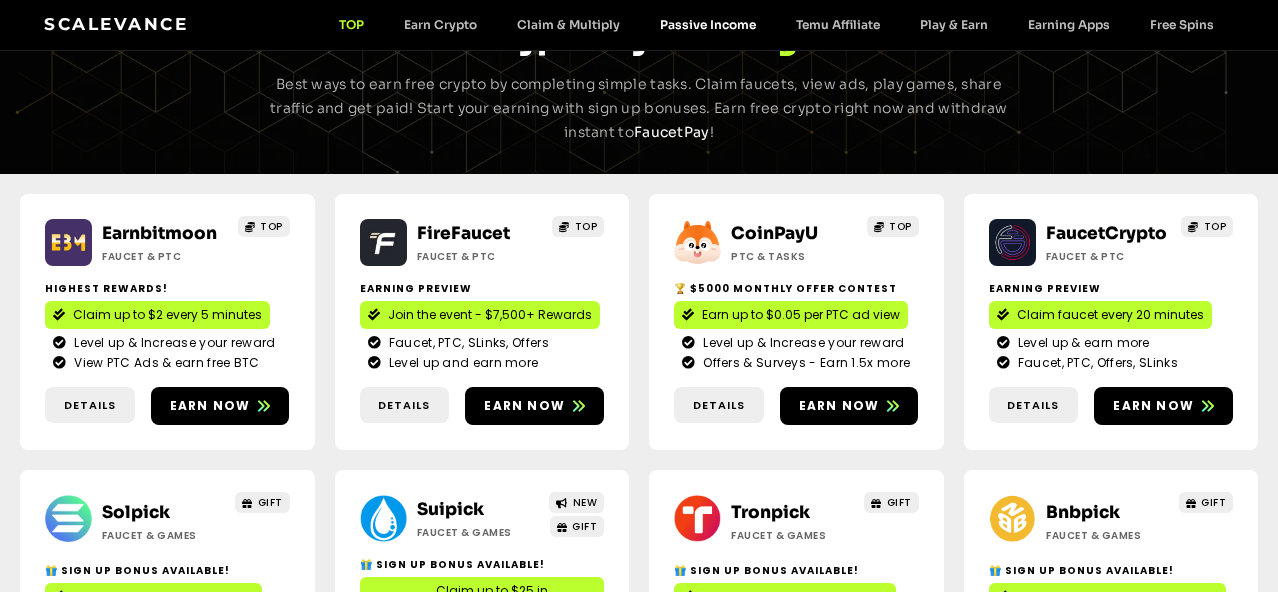 click on "Passive Income" 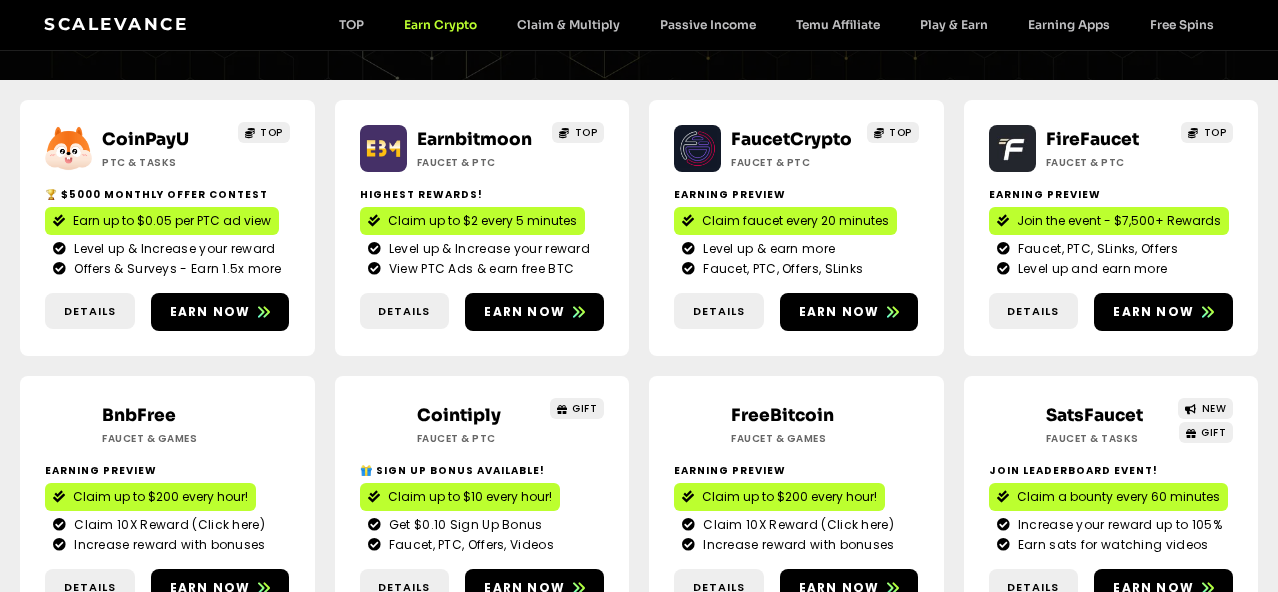 scroll, scrollTop: 111, scrollLeft: 0, axis: vertical 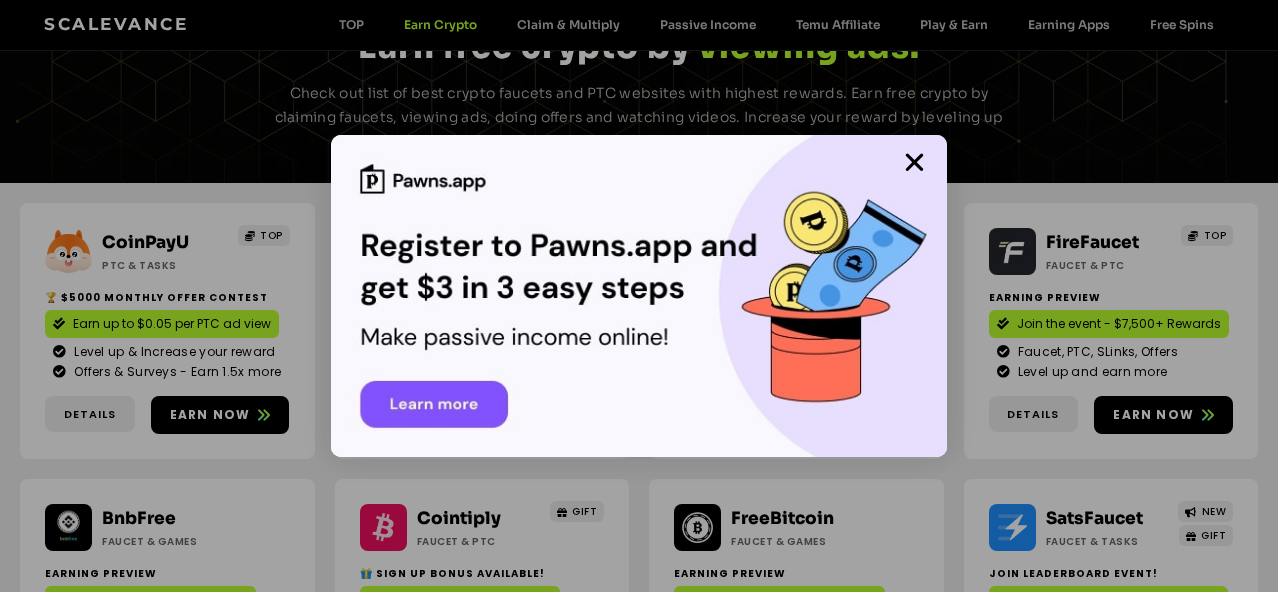 click at bounding box center (639, 296) 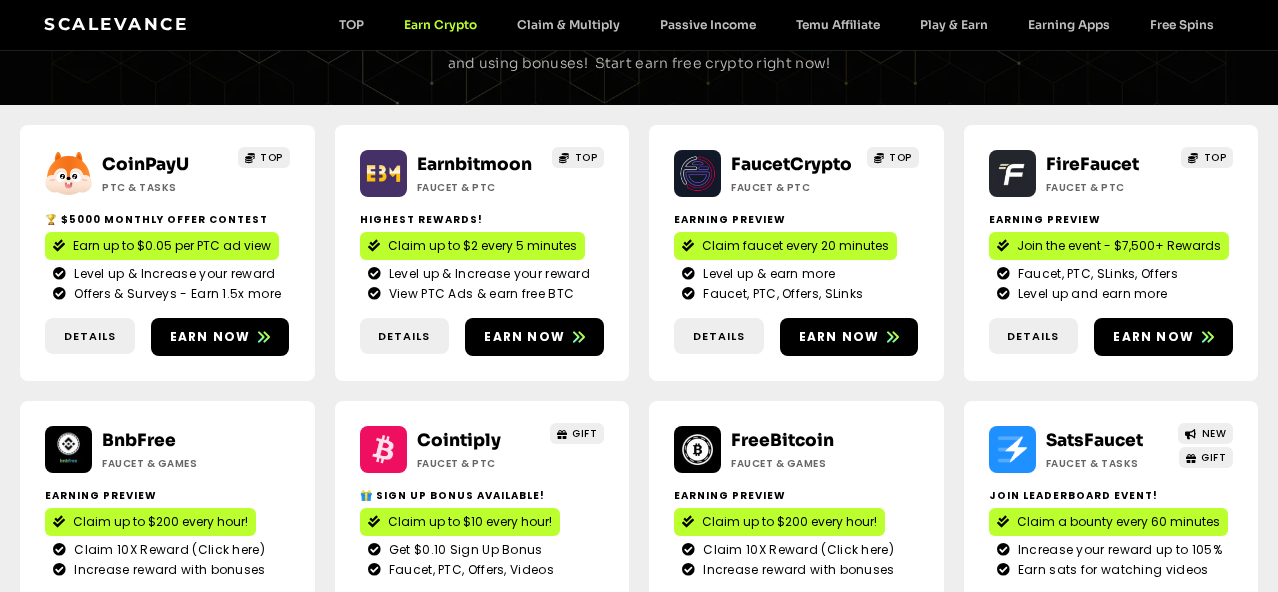 scroll, scrollTop: 231, scrollLeft: 0, axis: vertical 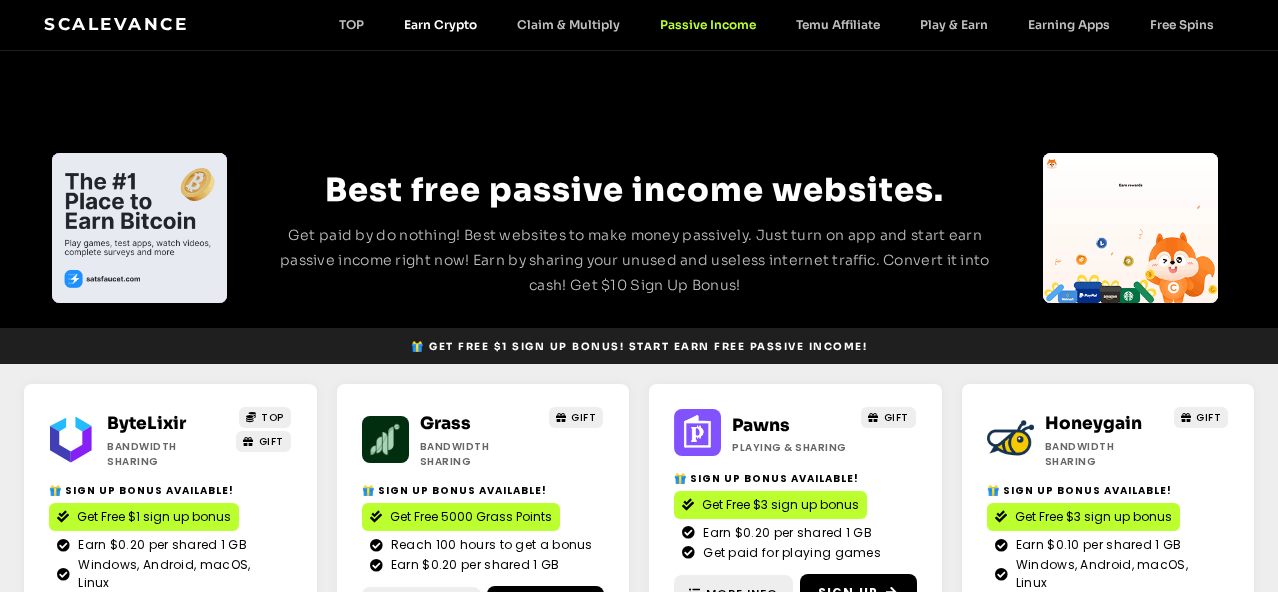click on "Earn Crypto" 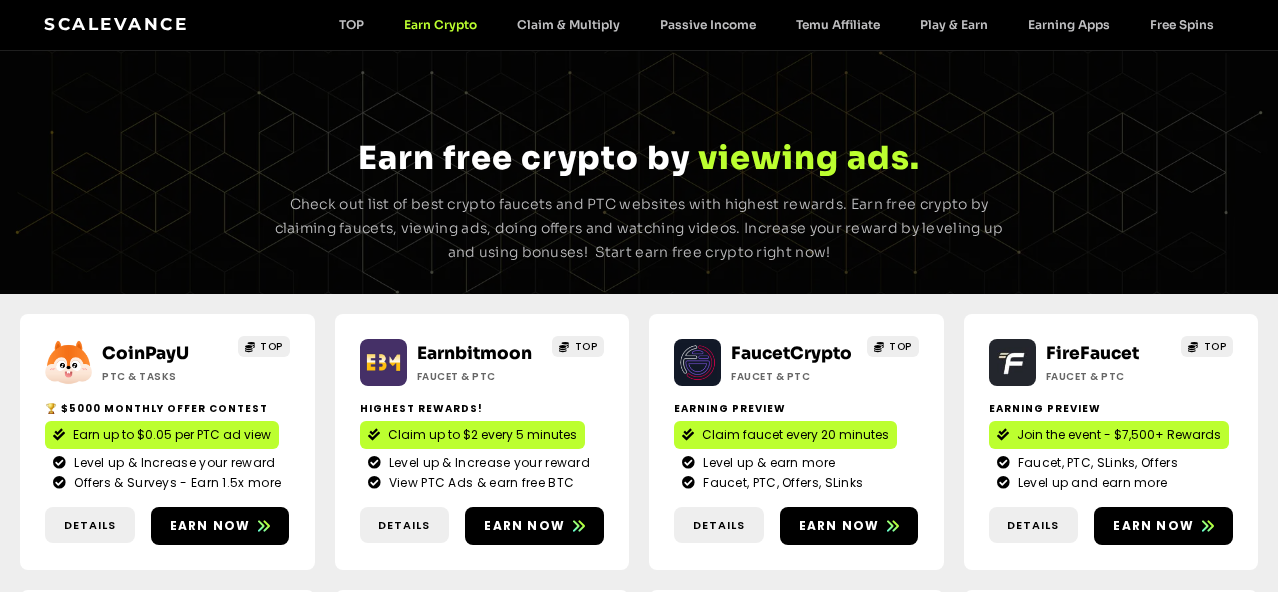 scroll, scrollTop: 0, scrollLeft: 0, axis: both 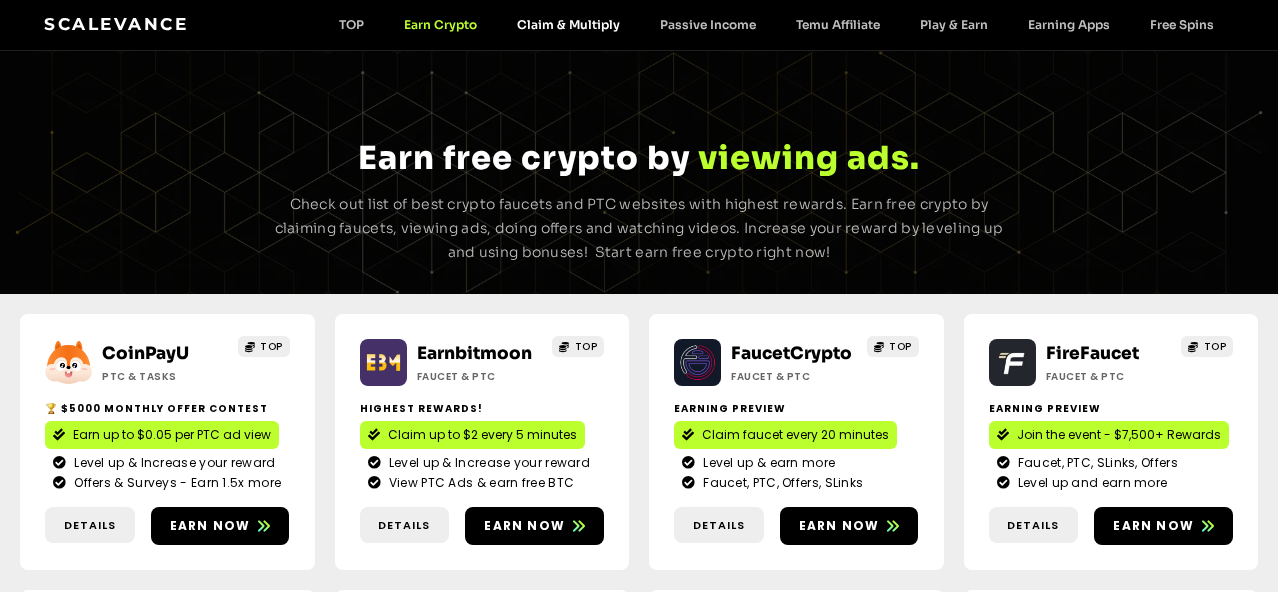 click on "Claim & Multiply" 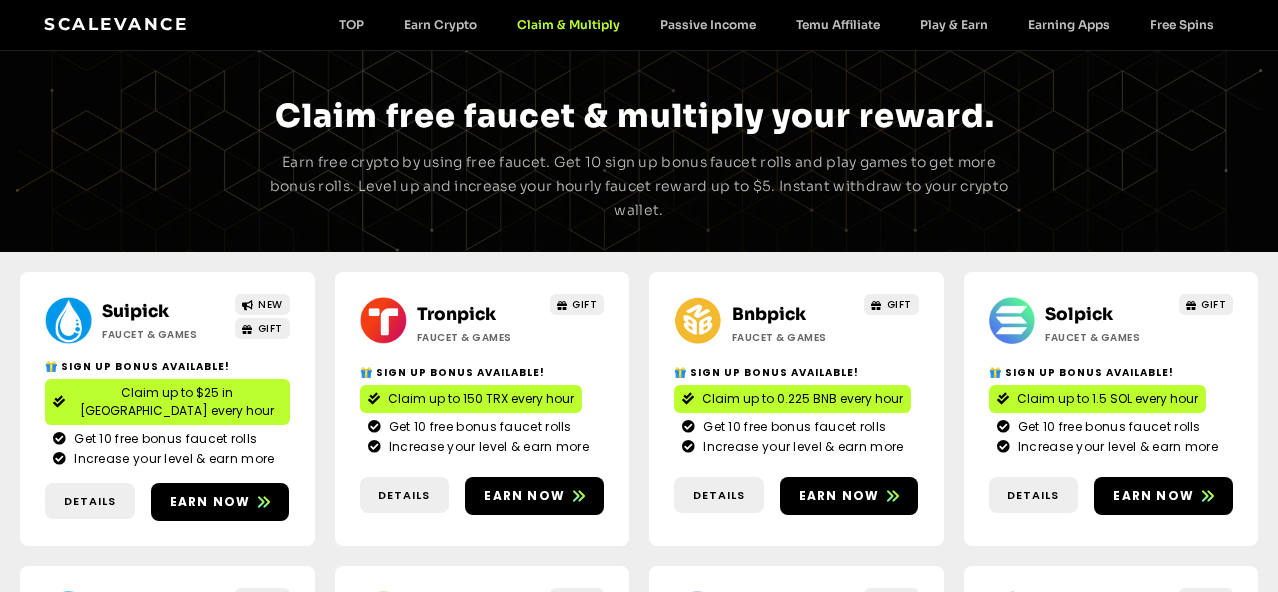 scroll, scrollTop: 0, scrollLeft: 0, axis: both 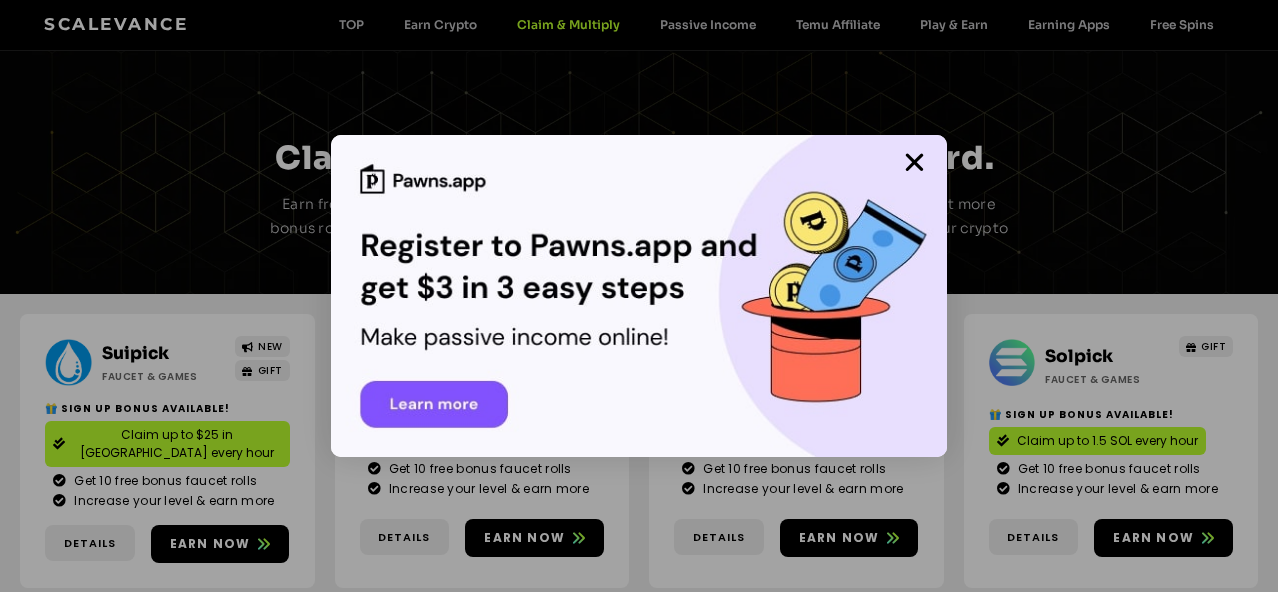 click at bounding box center (639, 296) 